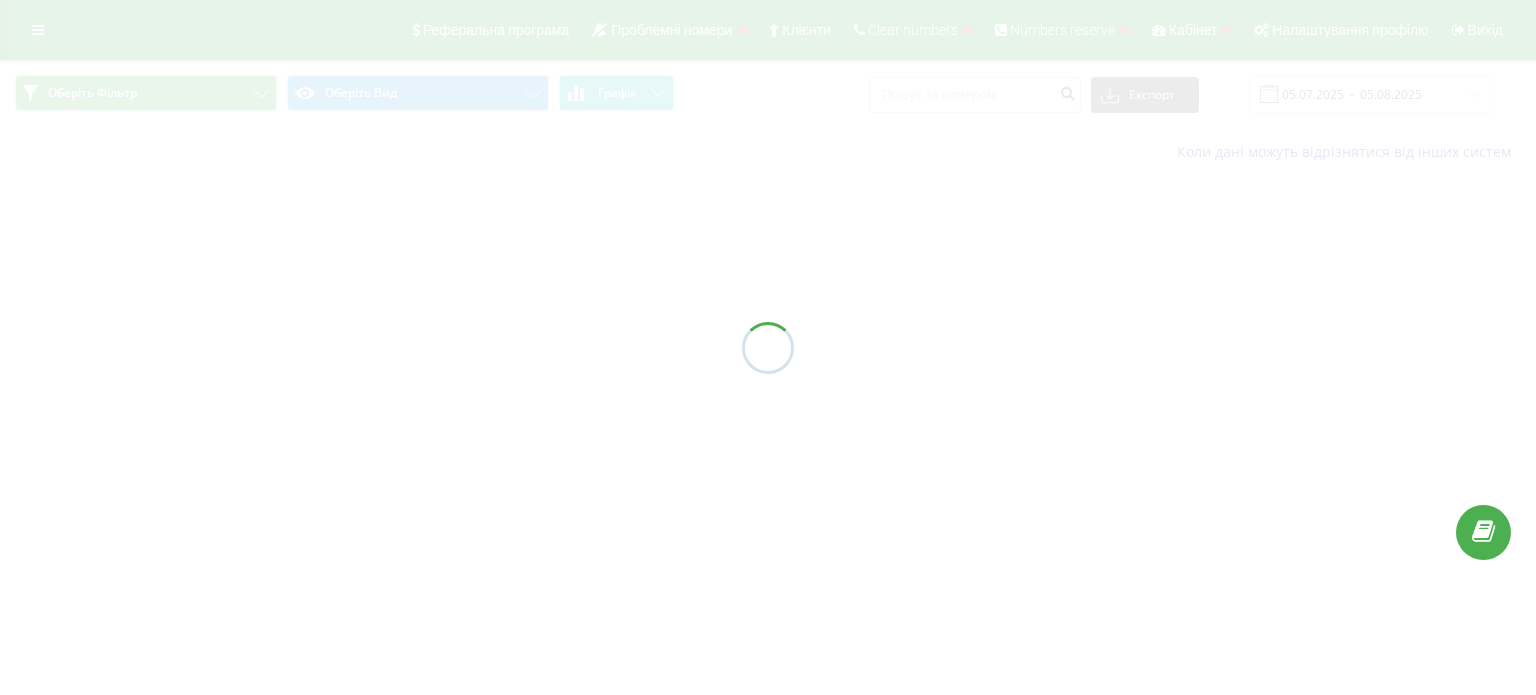 scroll, scrollTop: 0, scrollLeft: 0, axis: both 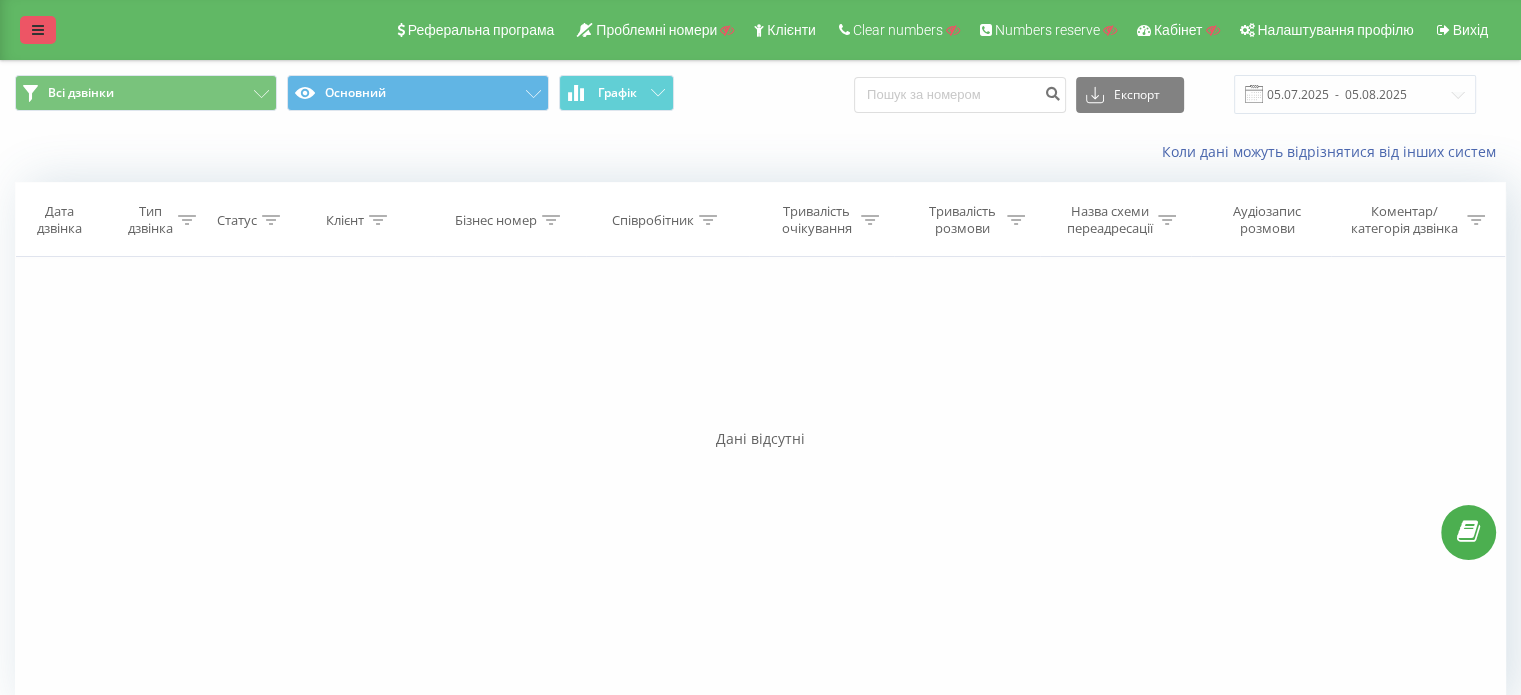 click at bounding box center [38, 30] 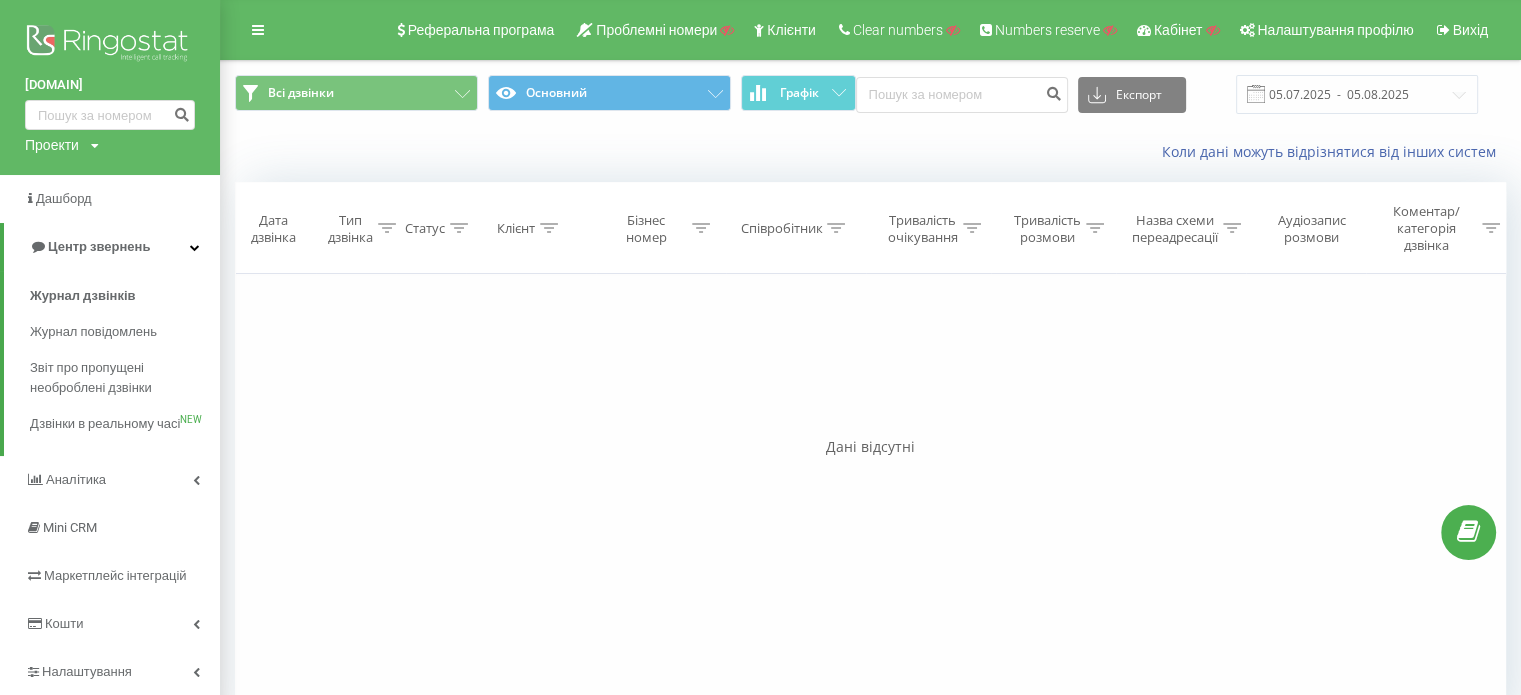 drag, startPoint x: 18, startPoint y: 82, endPoint x: 139, endPoint y: 81, distance: 121.004135 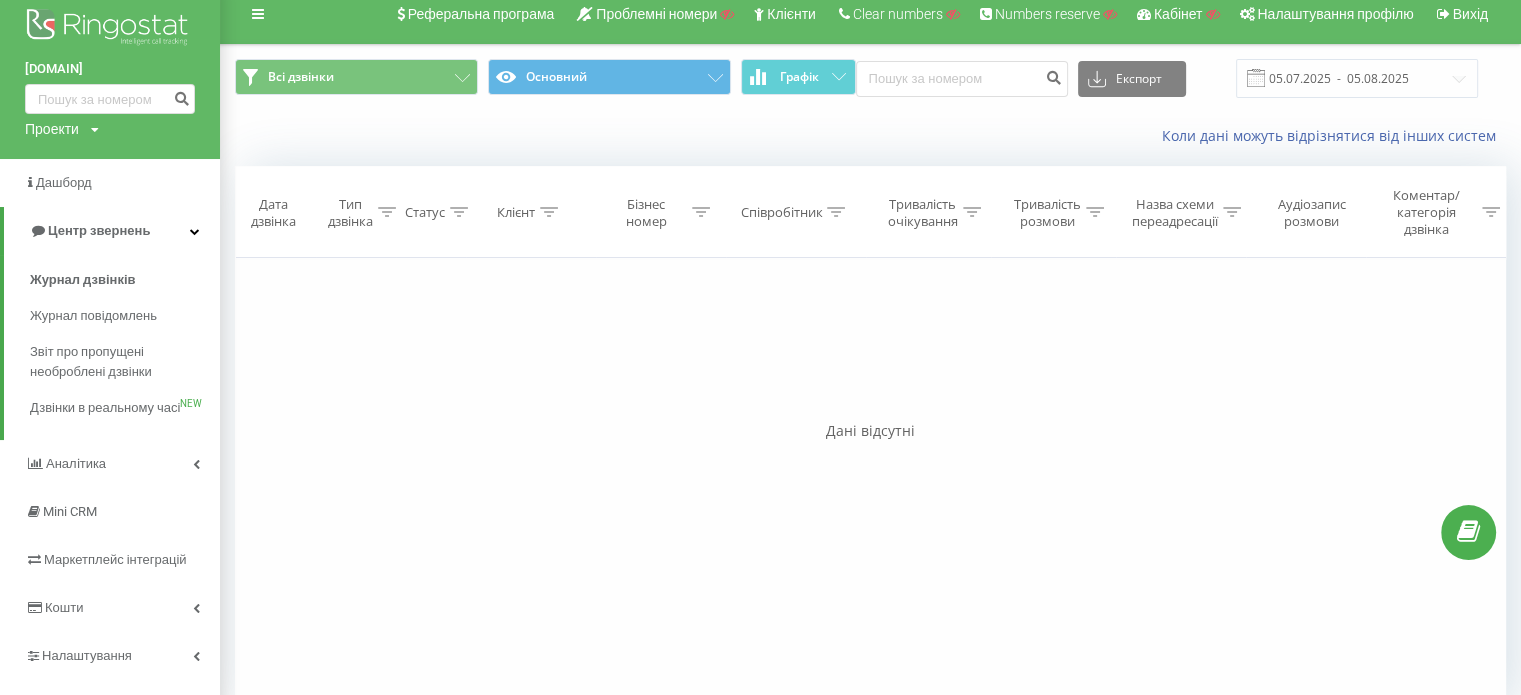 scroll, scrollTop: 0, scrollLeft: 0, axis: both 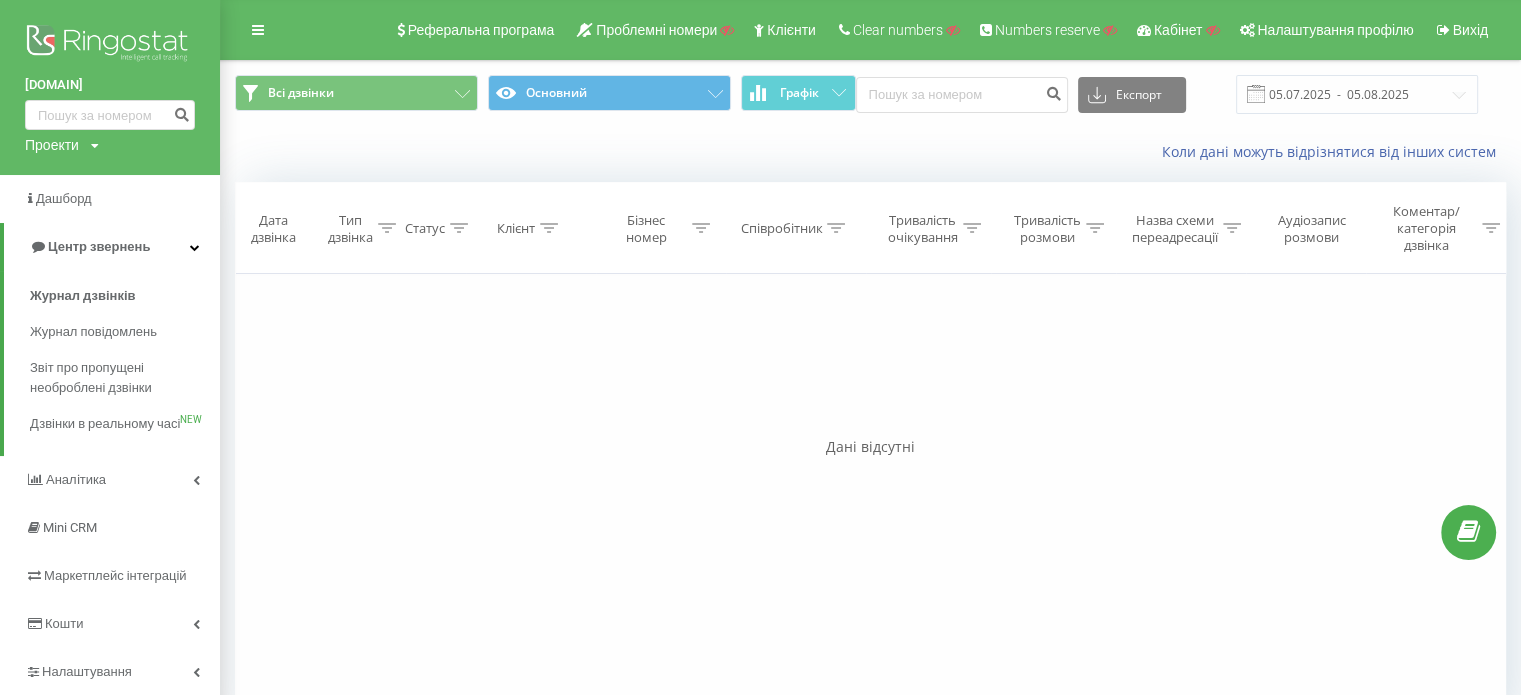 click on "Коментар/категорія дзвінка" at bounding box center (1426, 228) 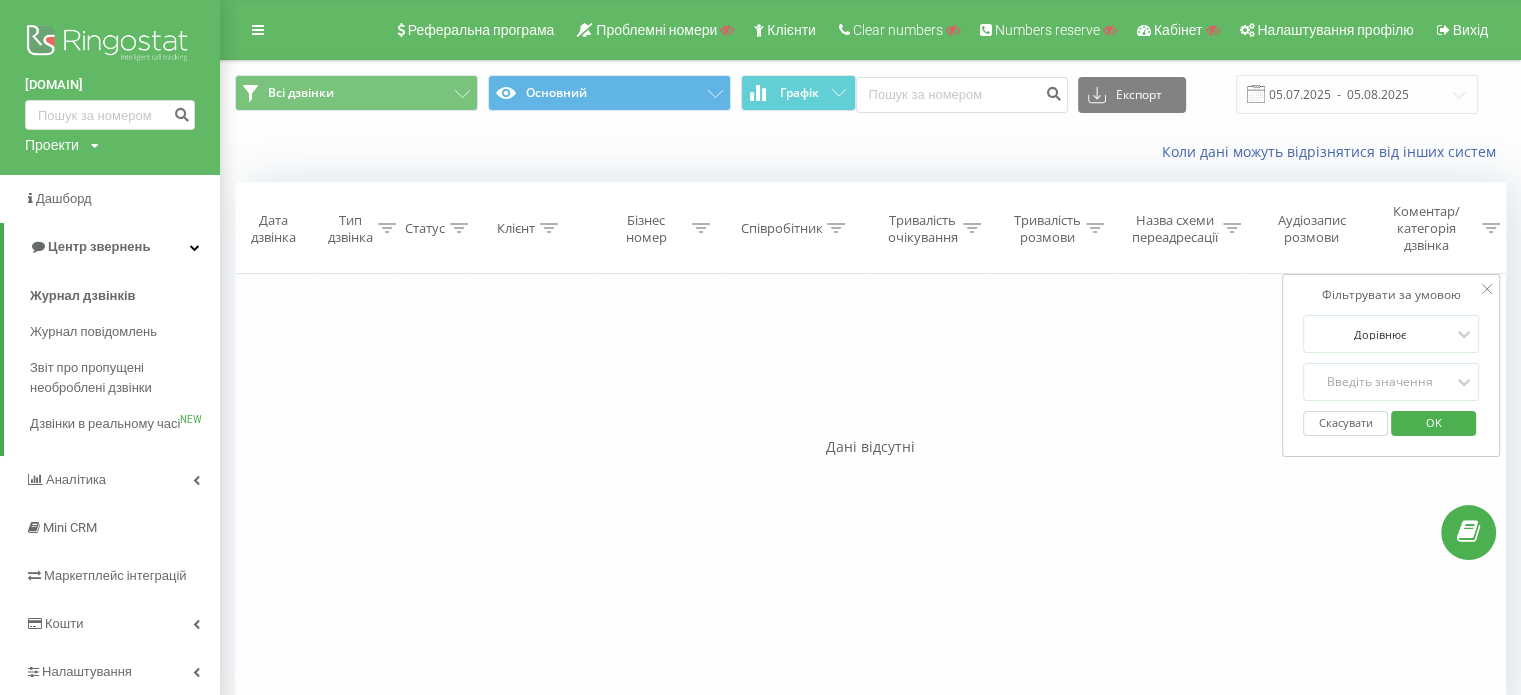 click on "Коментар/категорія дзвінка" at bounding box center (1426, 228) 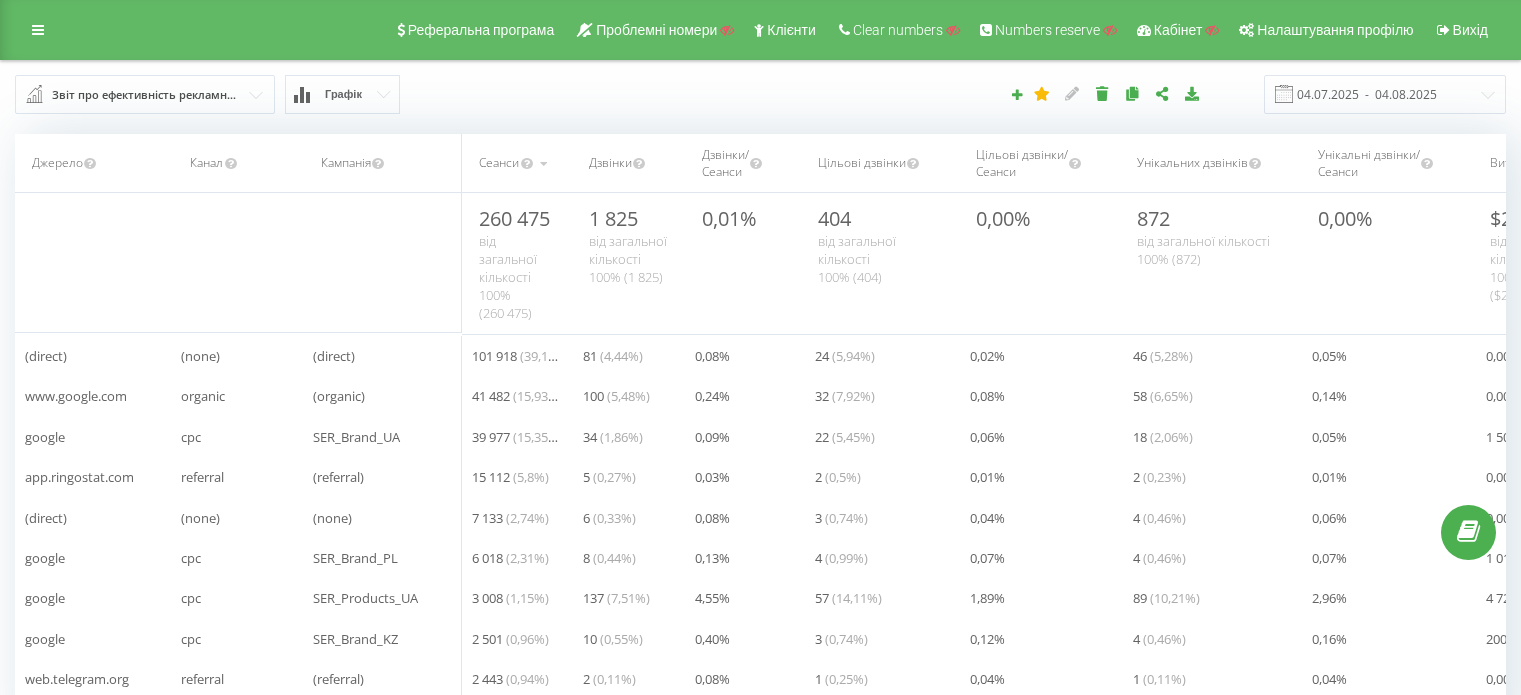 scroll, scrollTop: 0, scrollLeft: 0, axis: both 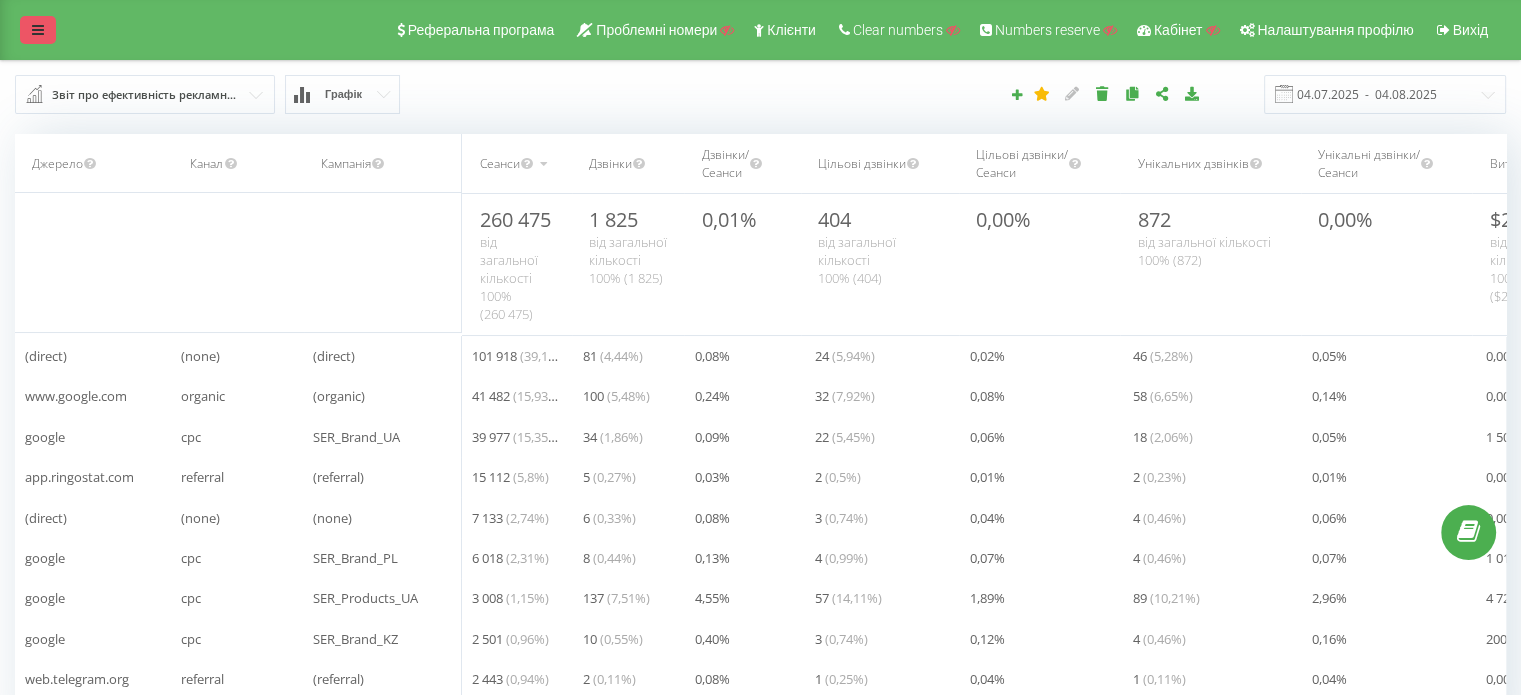 click at bounding box center (38, 30) 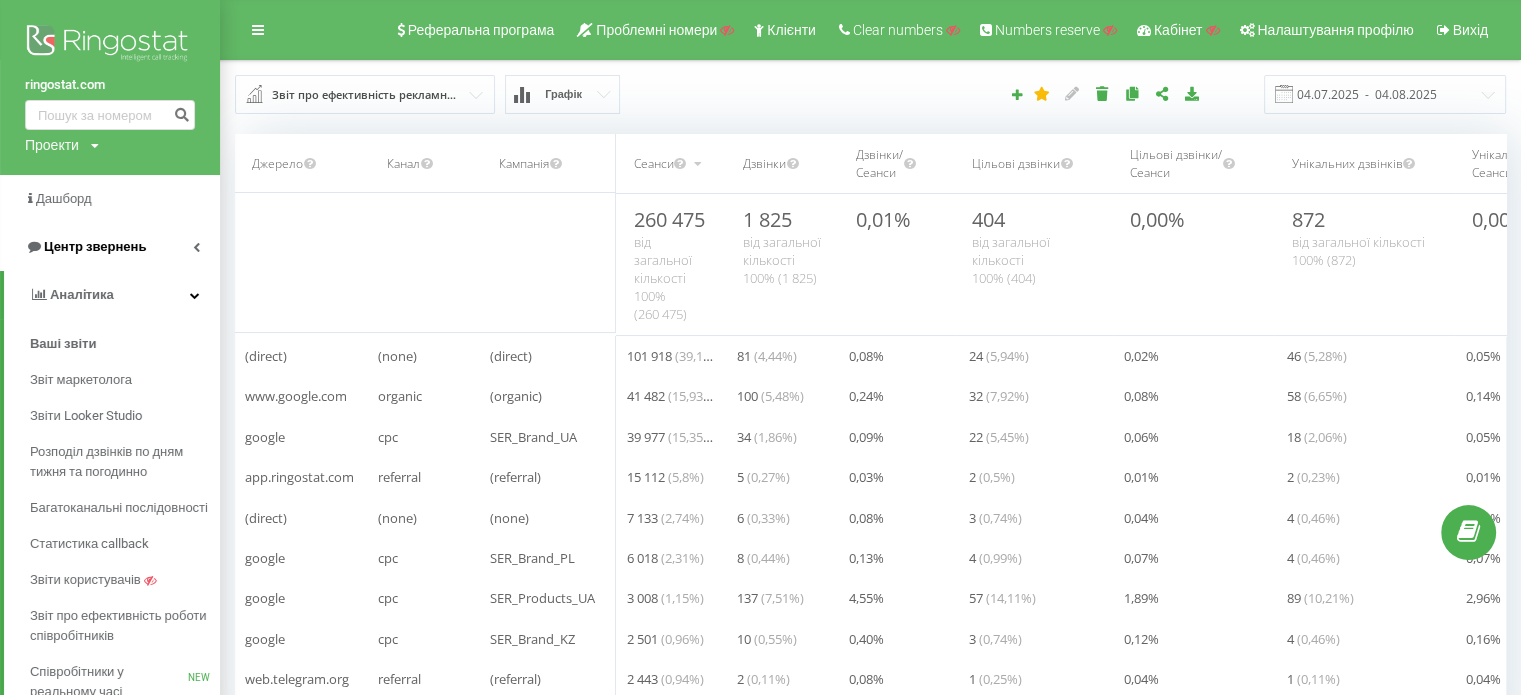 click on "Центр звернень" at bounding box center [95, 246] 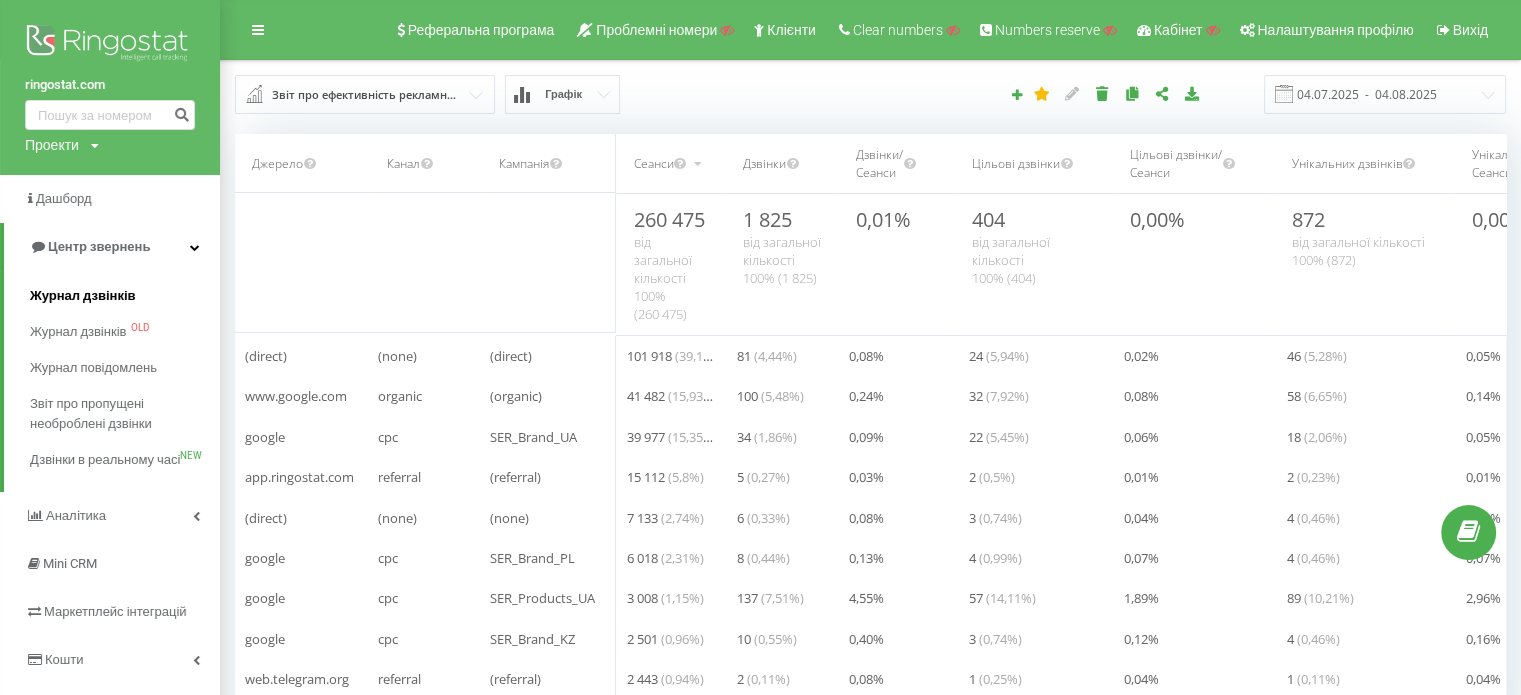 click on "Журнал дзвінків" at bounding box center [83, 296] 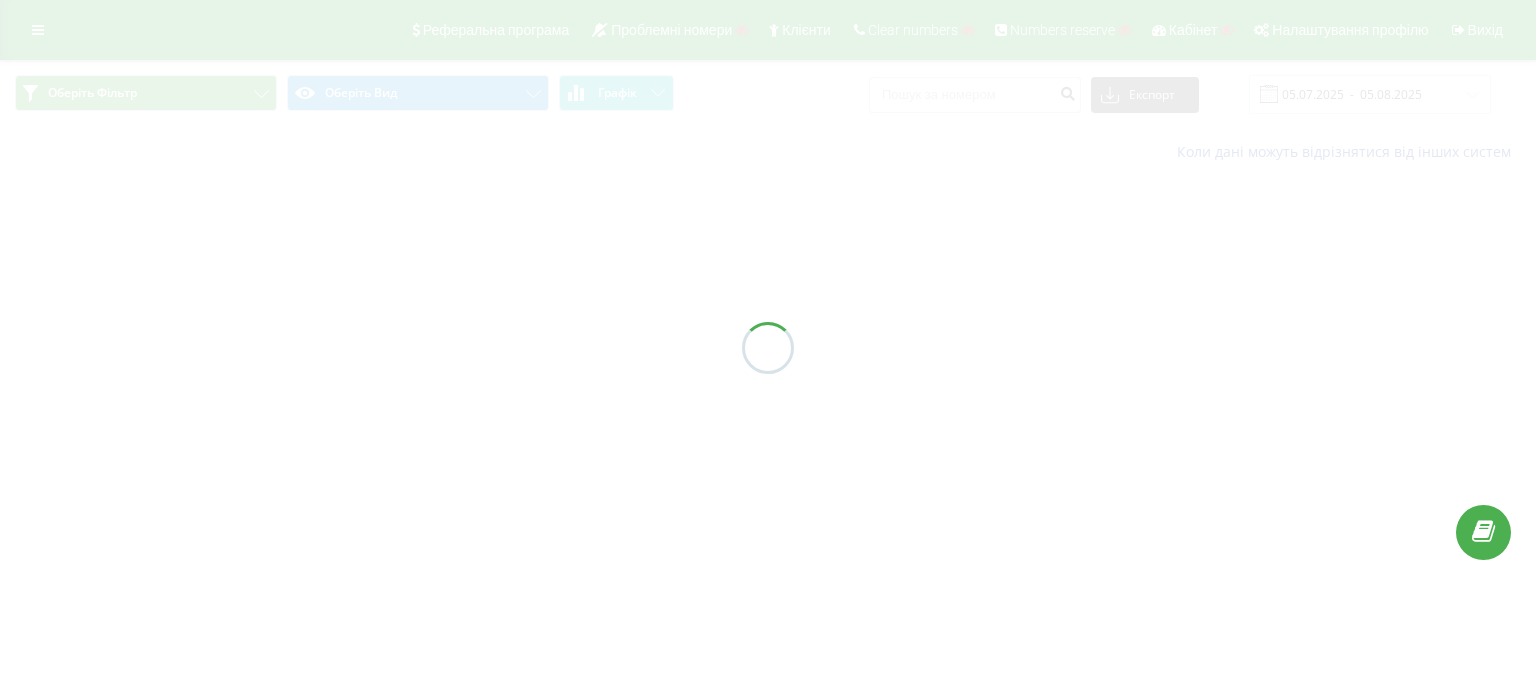 scroll, scrollTop: 0, scrollLeft: 0, axis: both 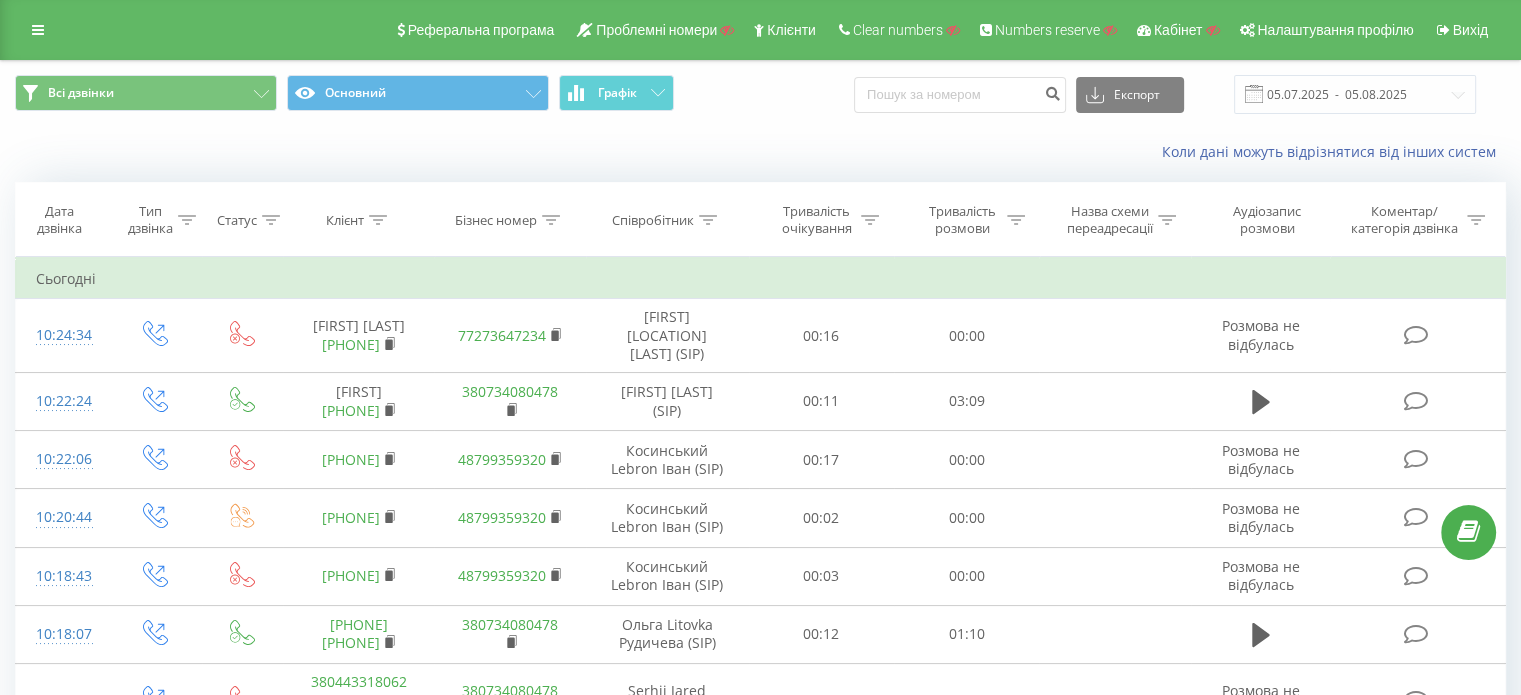 click on "Співробітник" at bounding box center (653, 220) 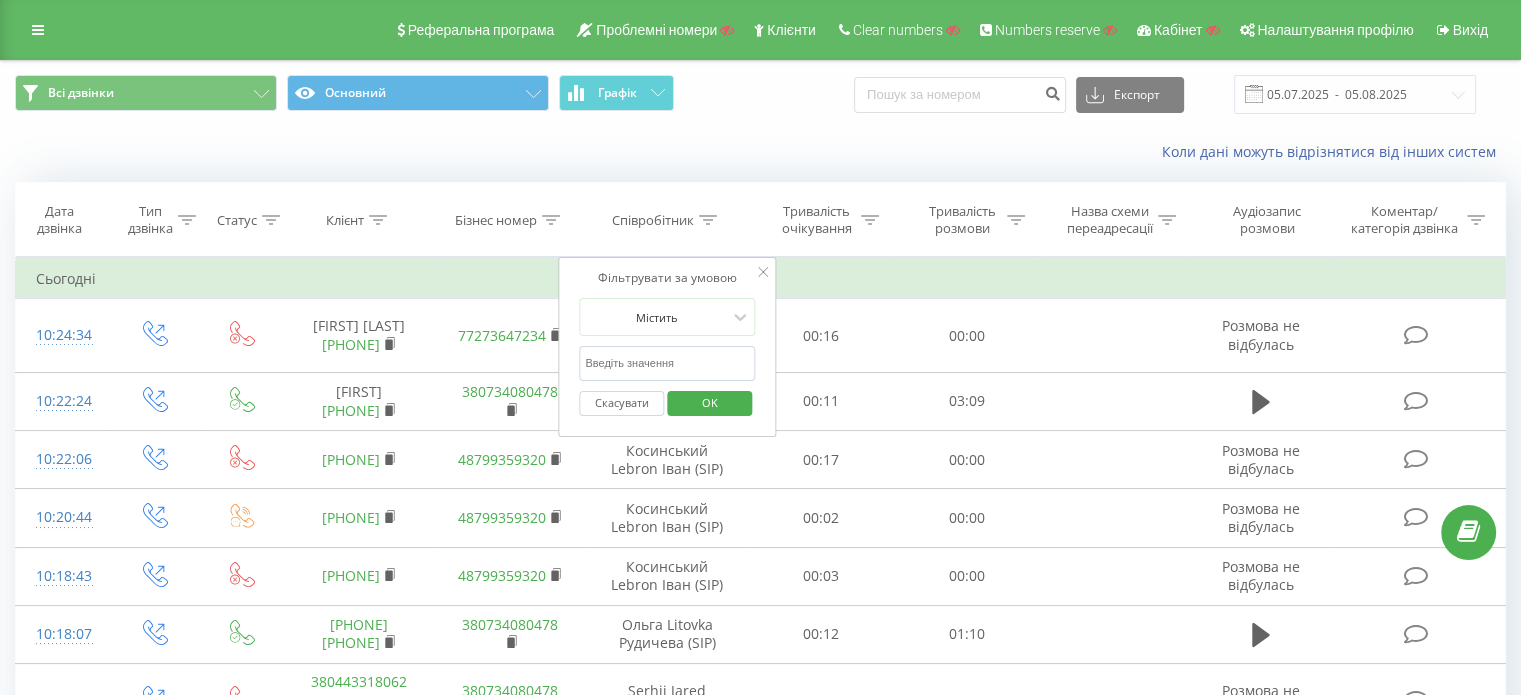 click at bounding box center [667, 363] 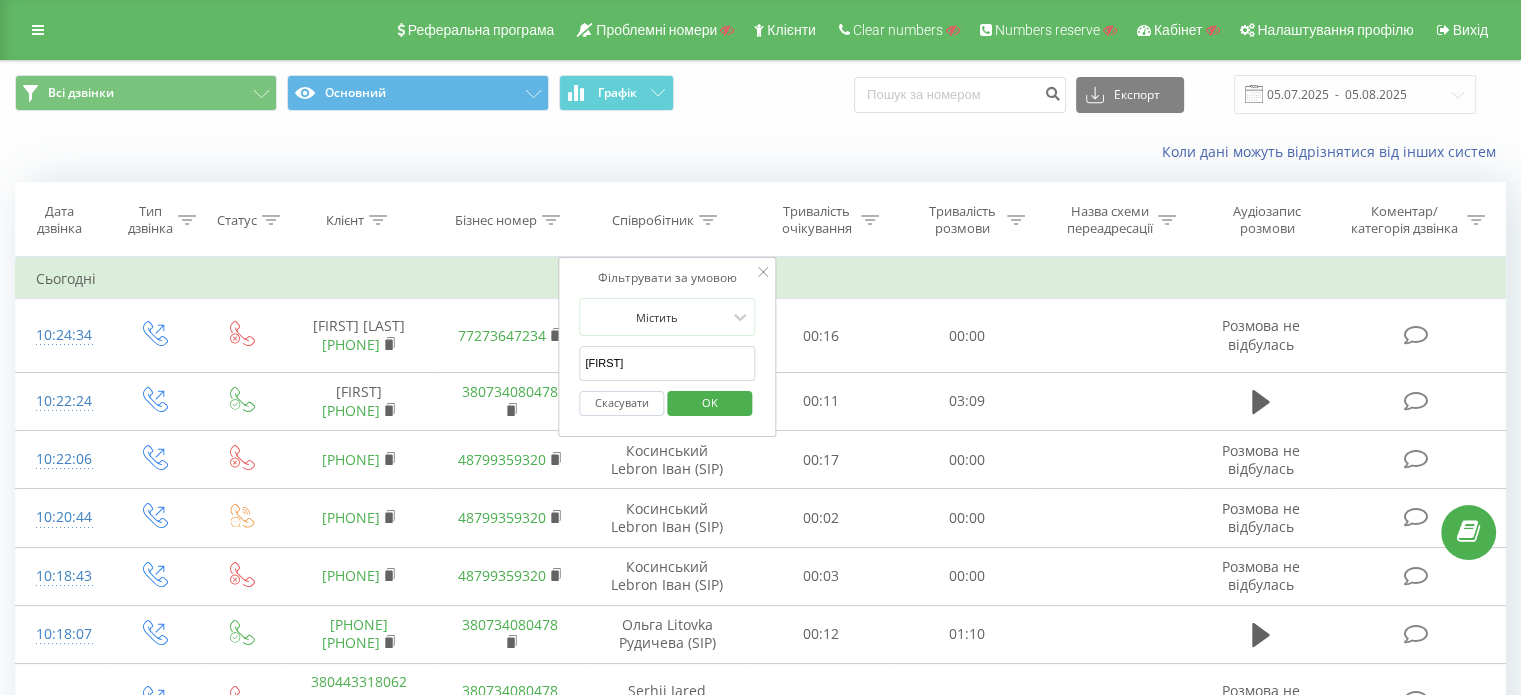 click on "OK" at bounding box center [710, 402] 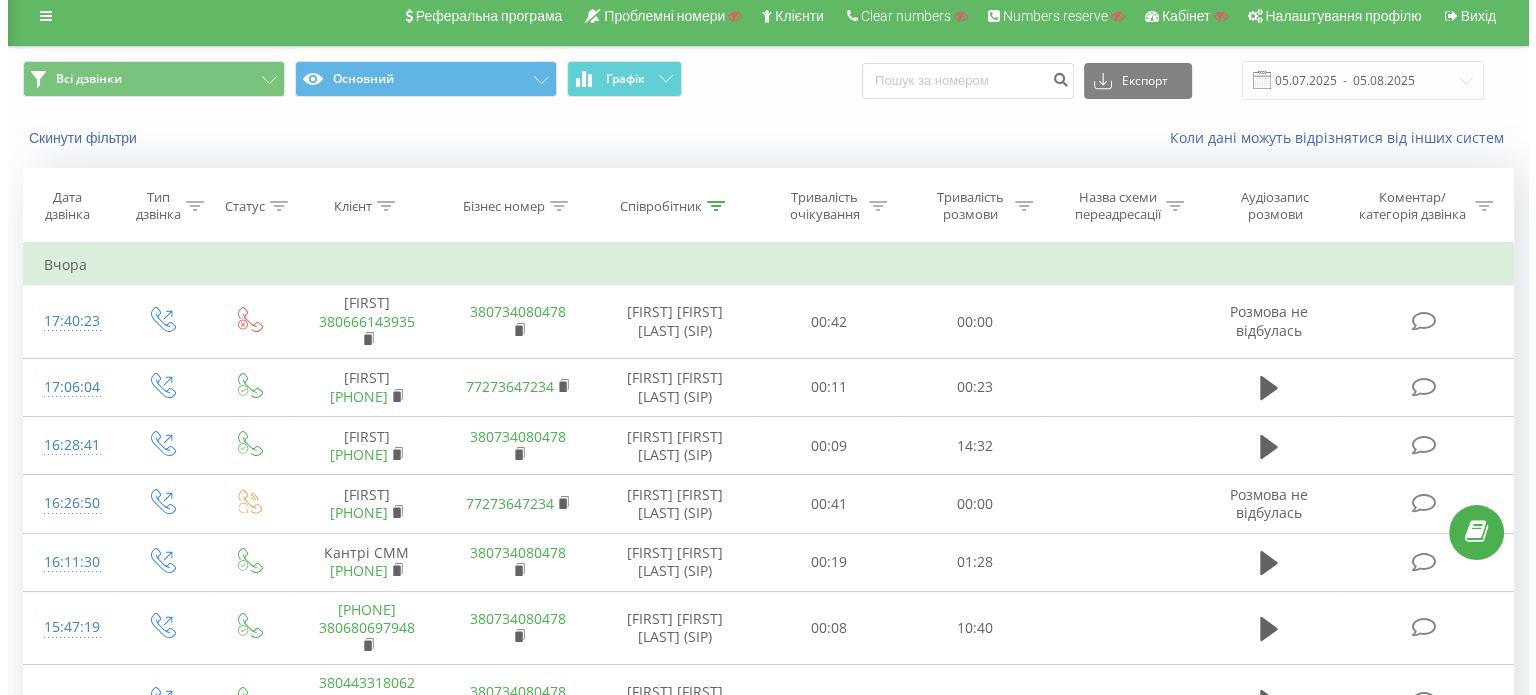 scroll, scrollTop: 0, scrollLeft: 0, axis: both 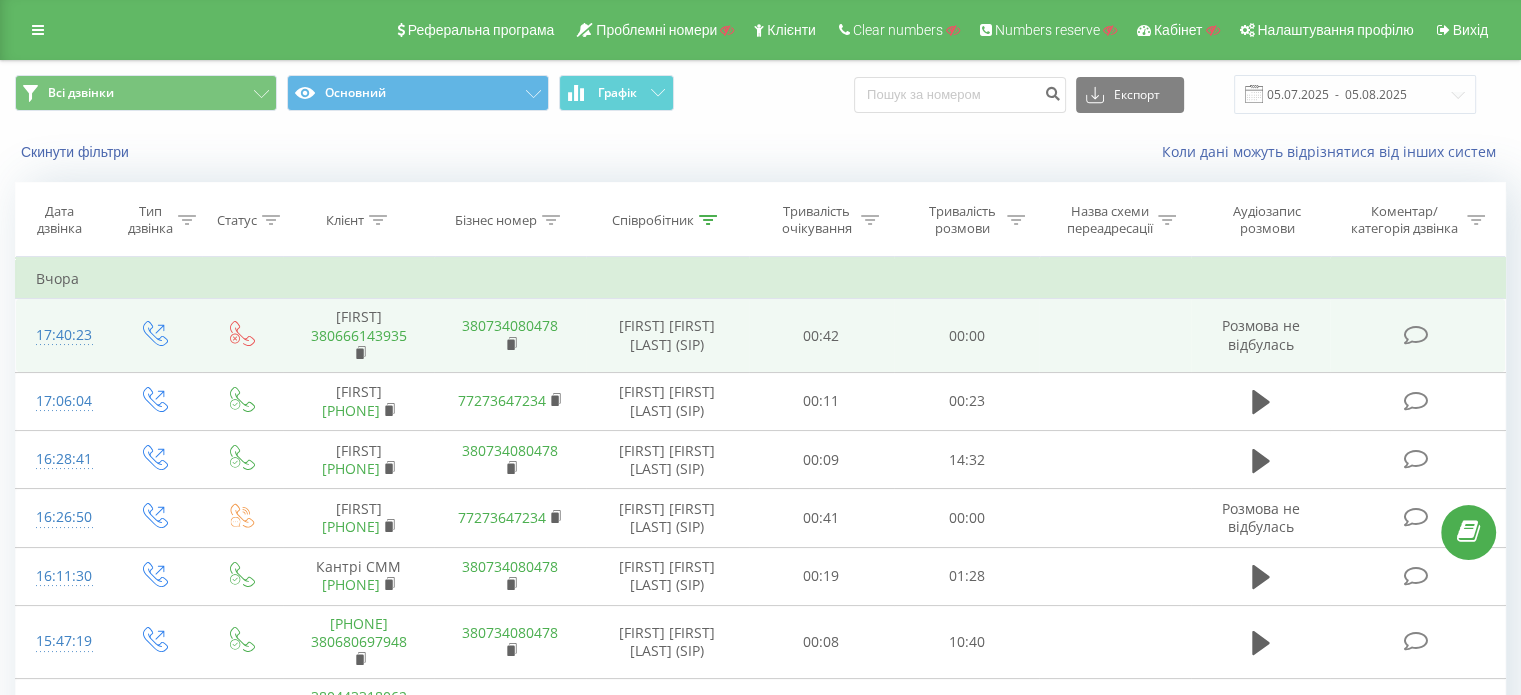 click at bounding box center [1415, 335] 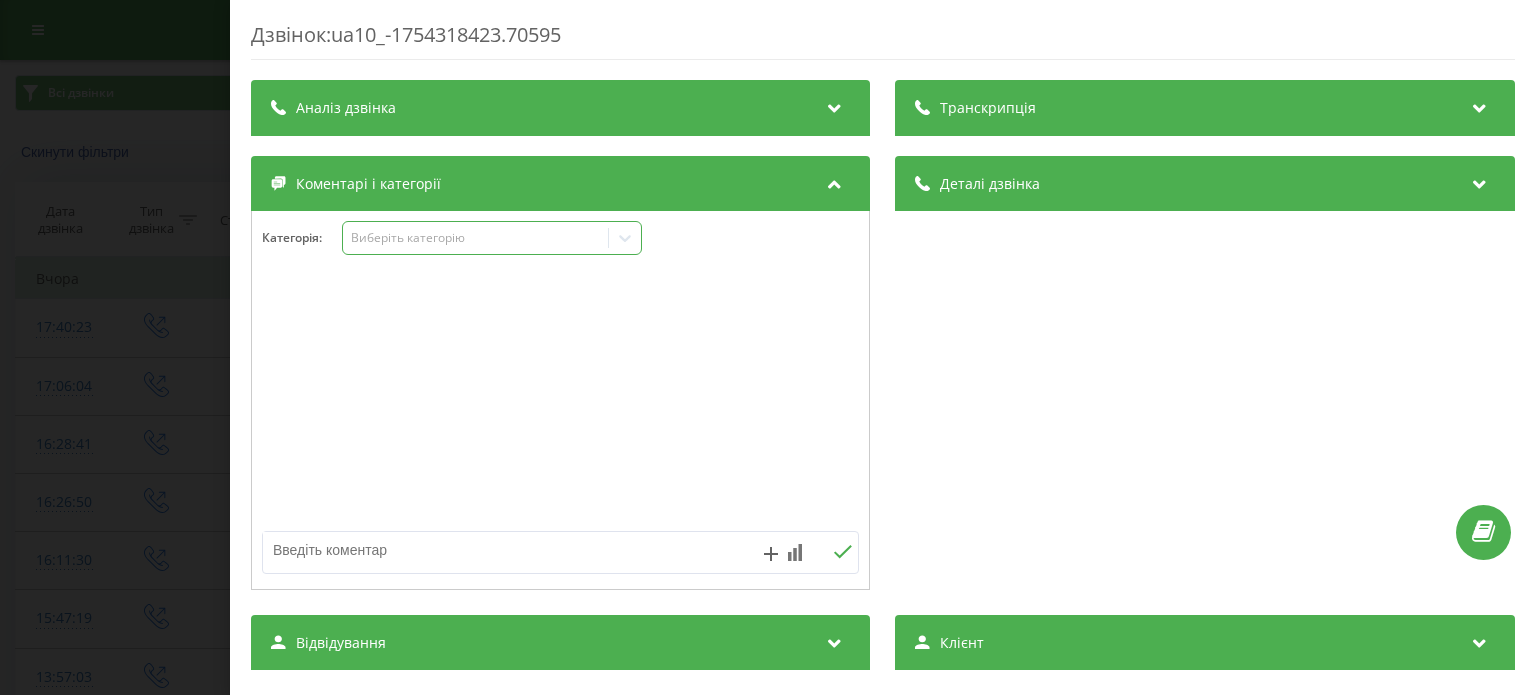 click on "Виберіть категорію" at bounding box center [476, 238] 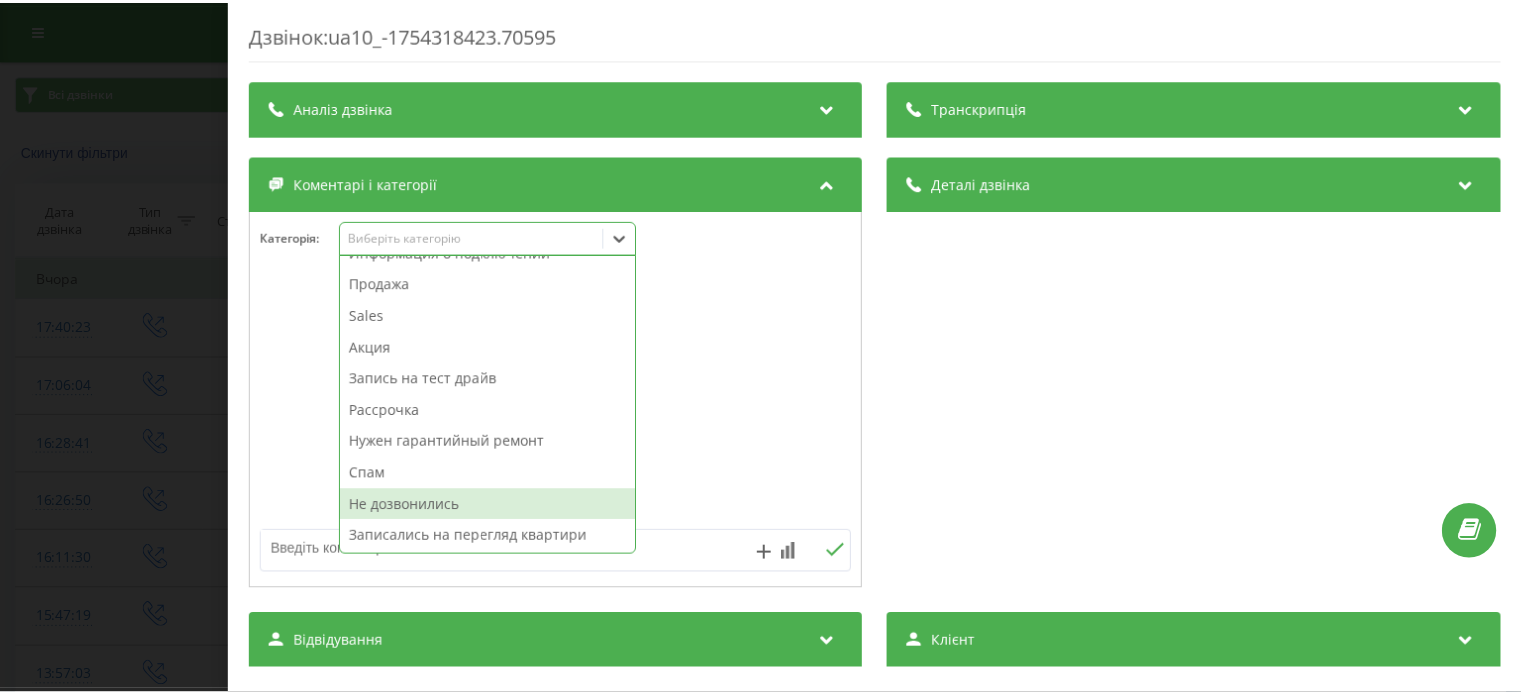 scroll, scrollTop: 0, scrollLeft: 0, axis: both 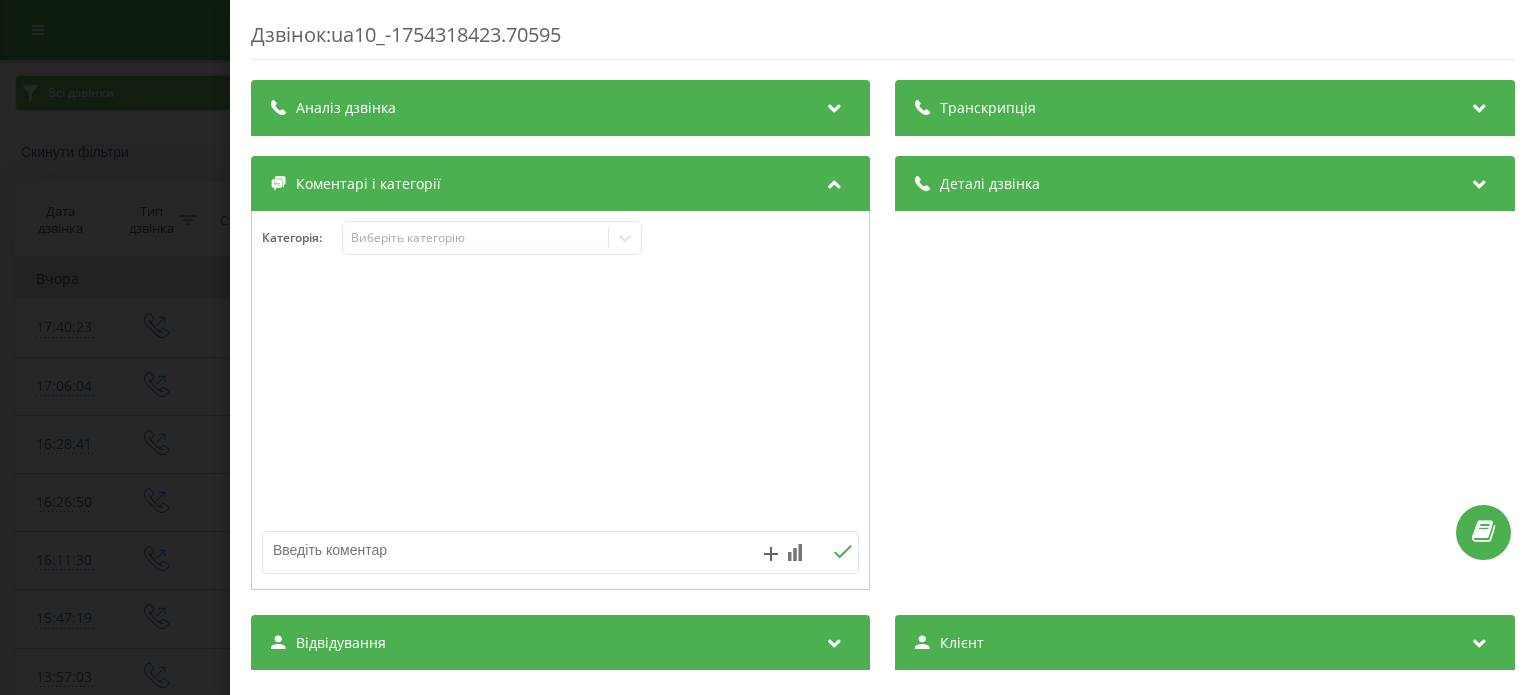 click at bounding box center [560, 401] 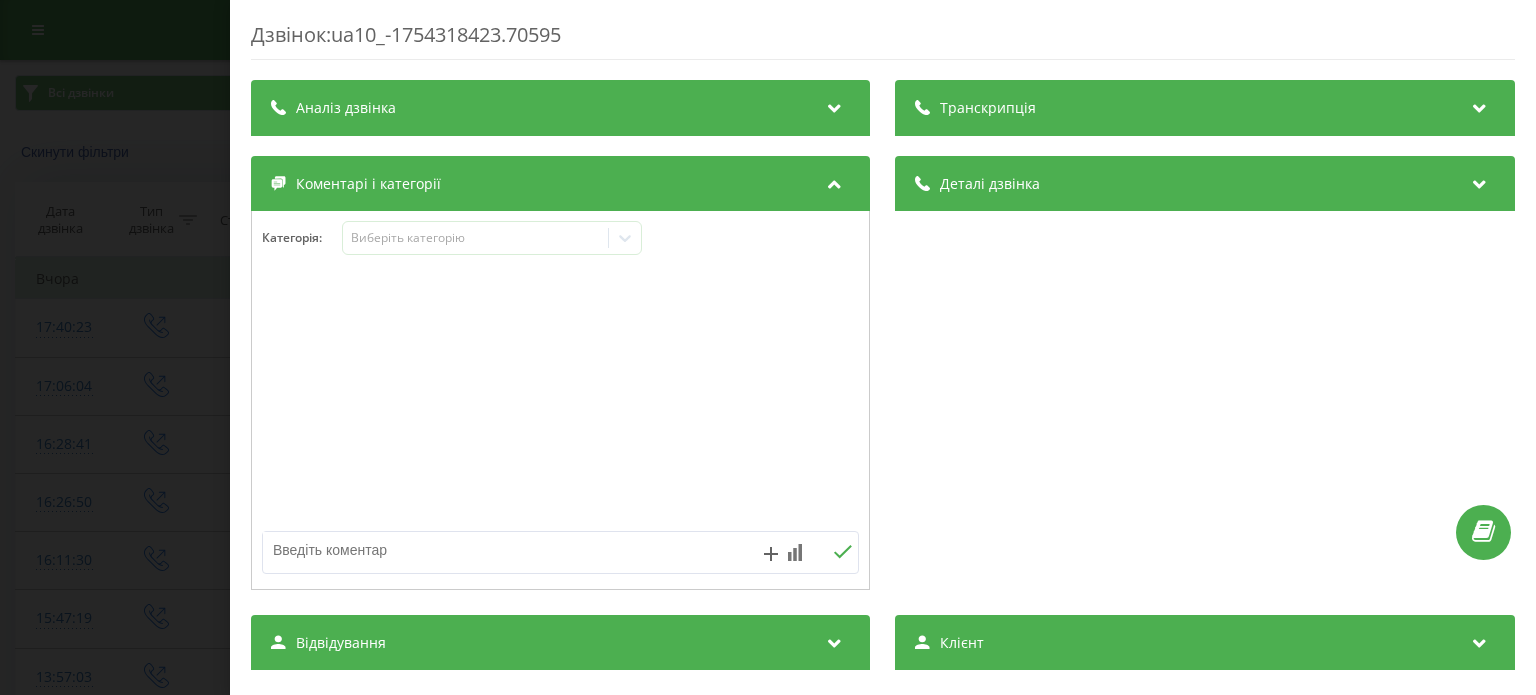 click at bounding box center [501, 550] 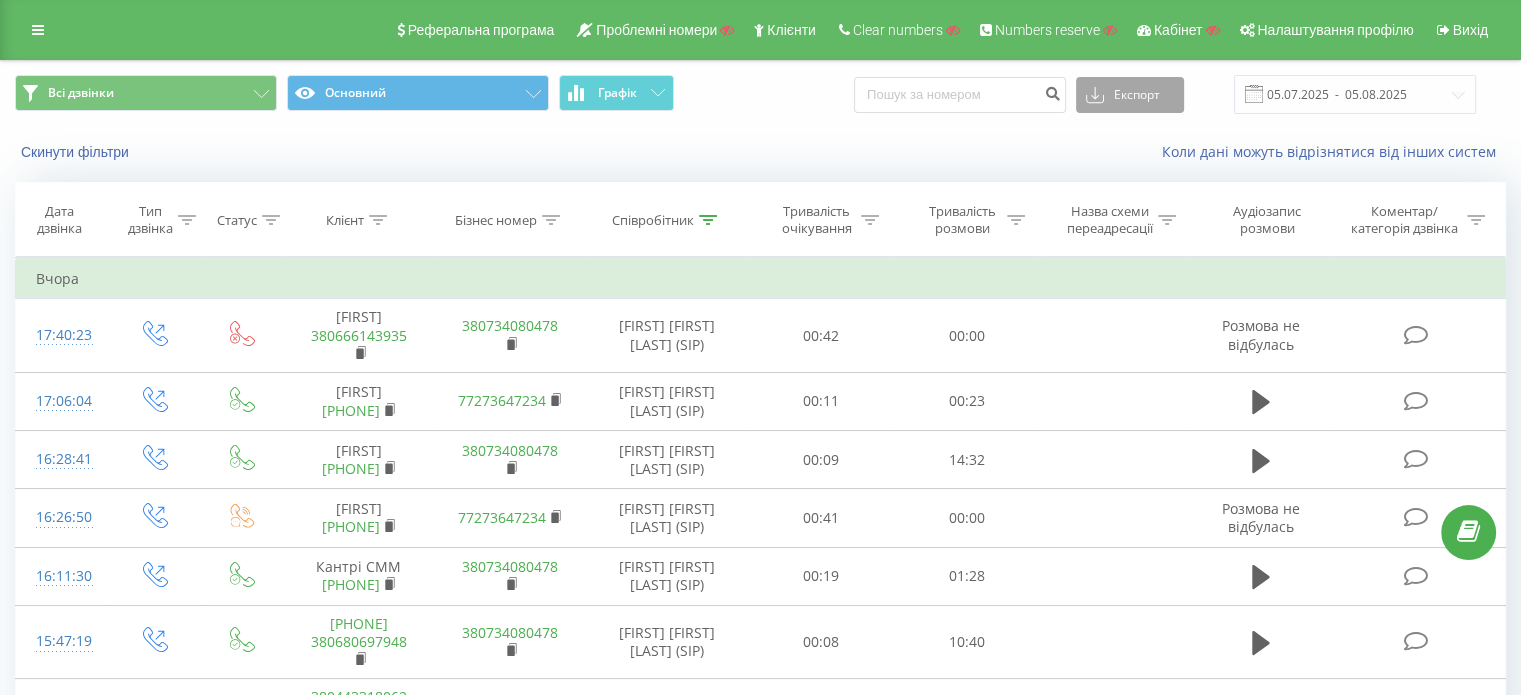 click on "Експорт" at bounding box center [1130, 95] 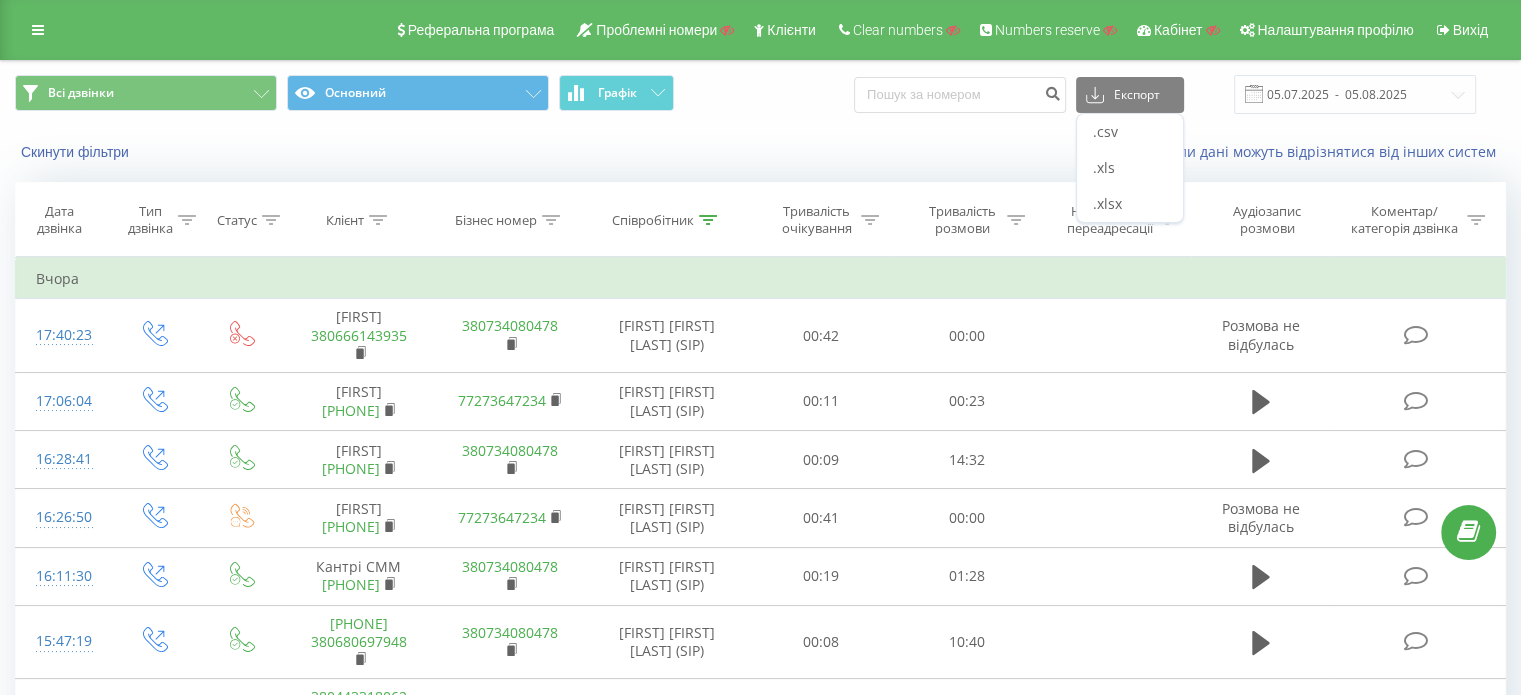 click on "Коли дані можуть відрізнятися вiд інших систем" at bounding box center [1045, 152] 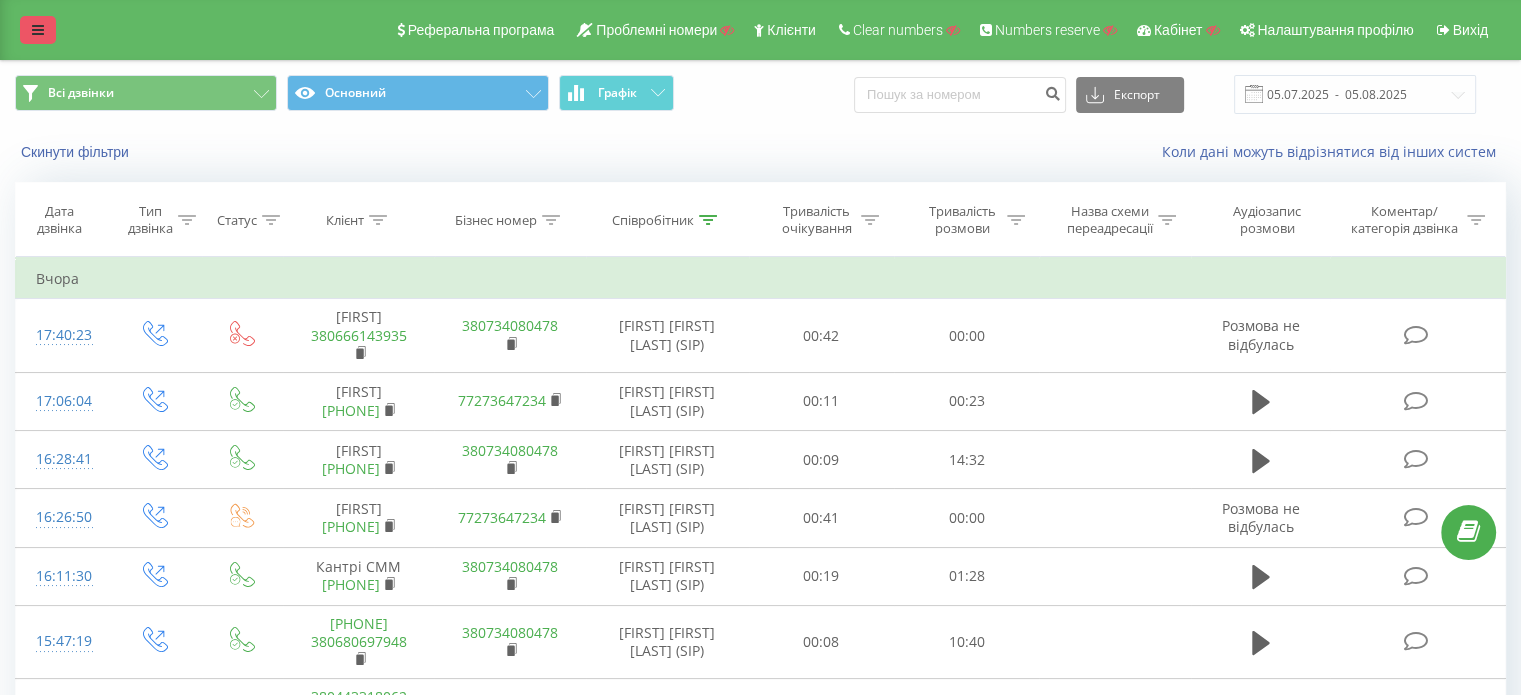 click at bounding box center (38, 30) 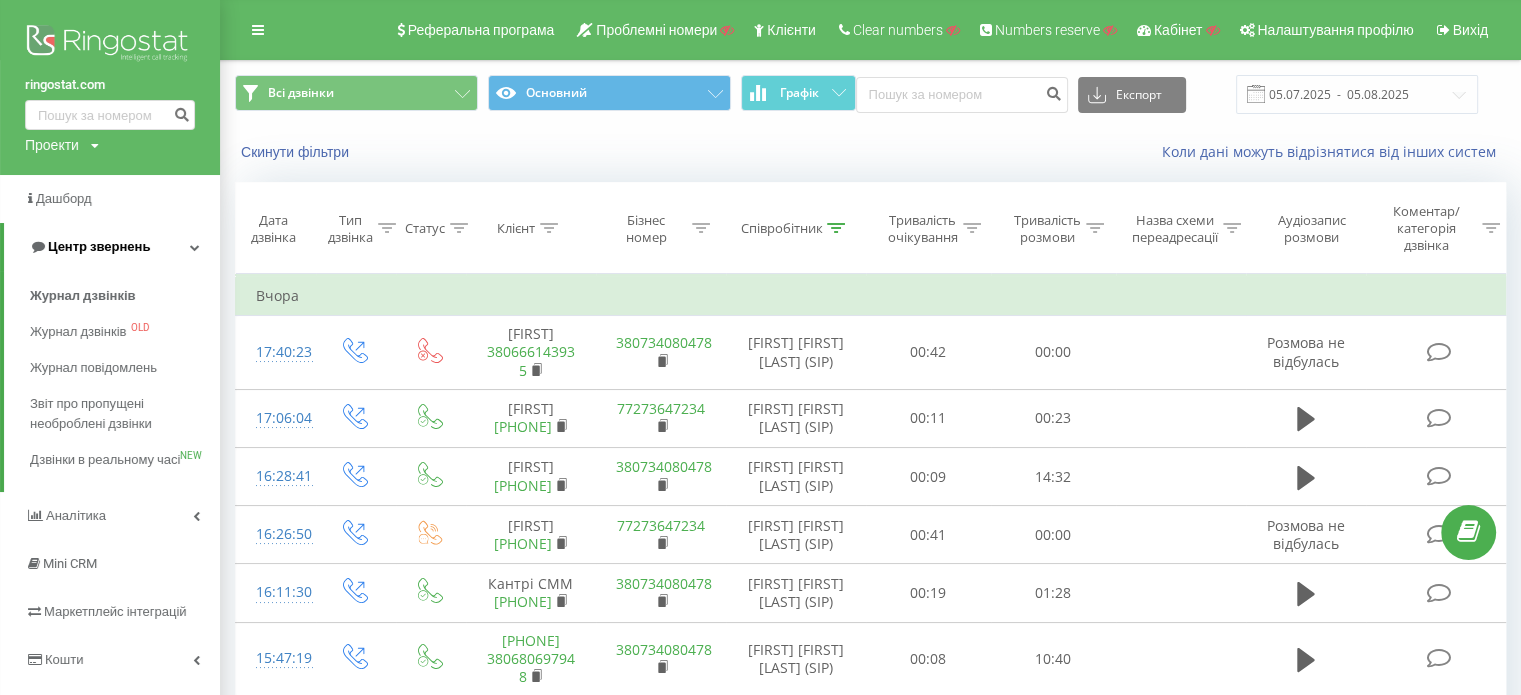 click on "Центр звернень" at bounding box center [99, 246] 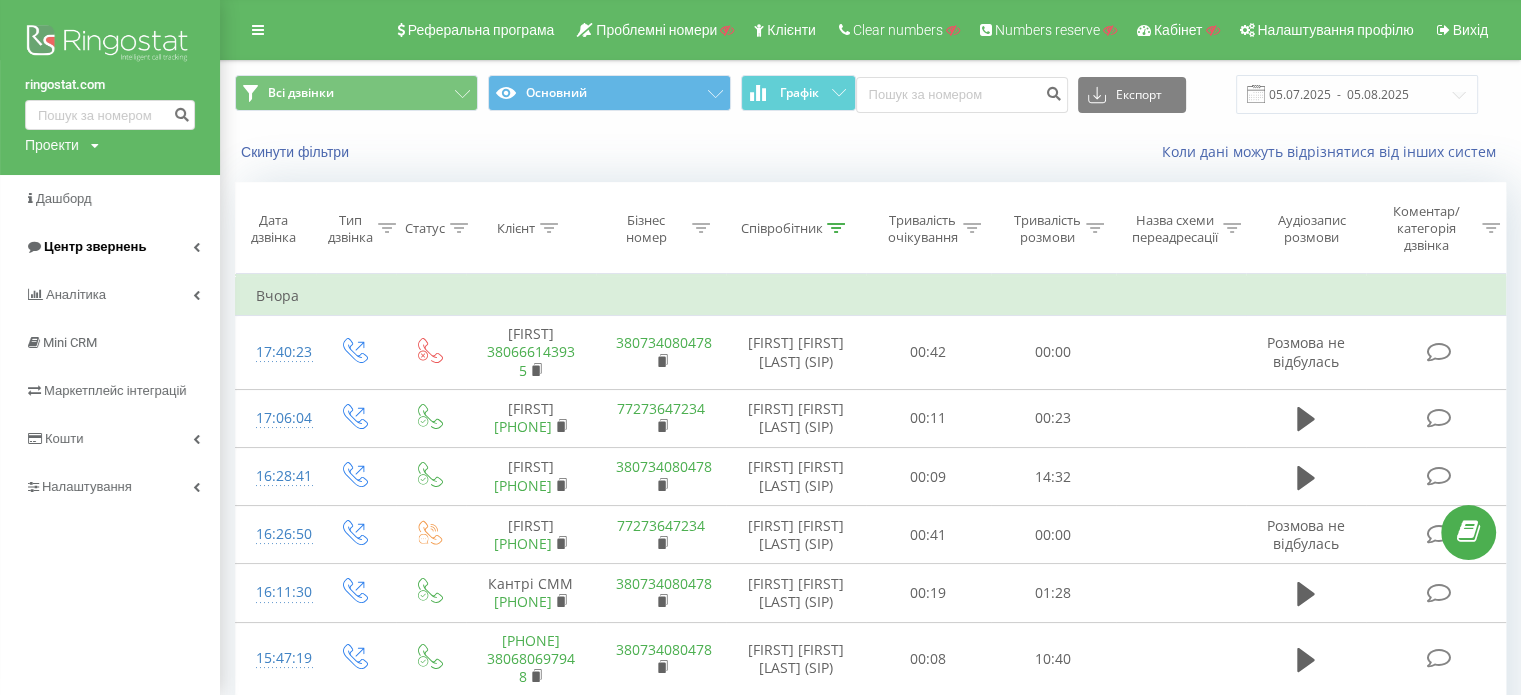 click on "Центр звернень" at bounding box center (95, 246) 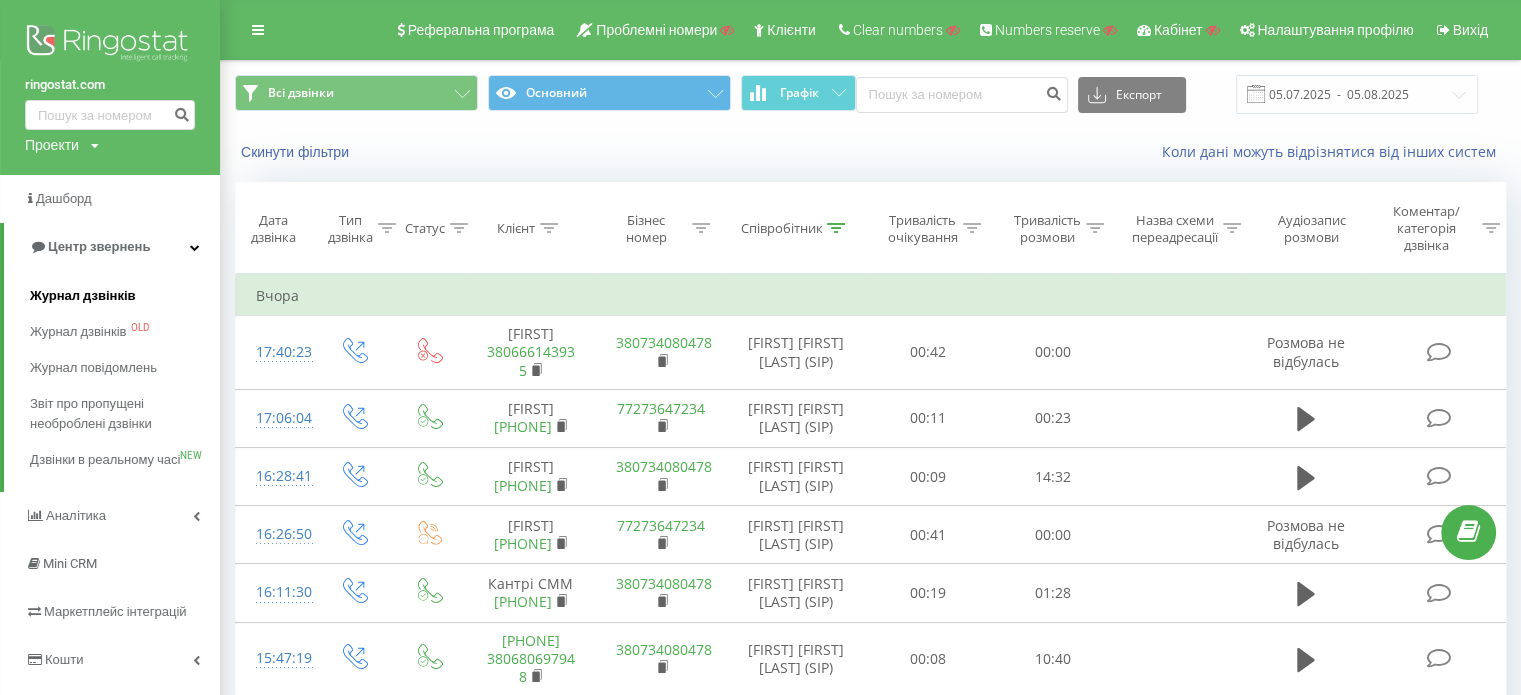 click on "Журнал дзвінків" at bounding box center (83, 296) 